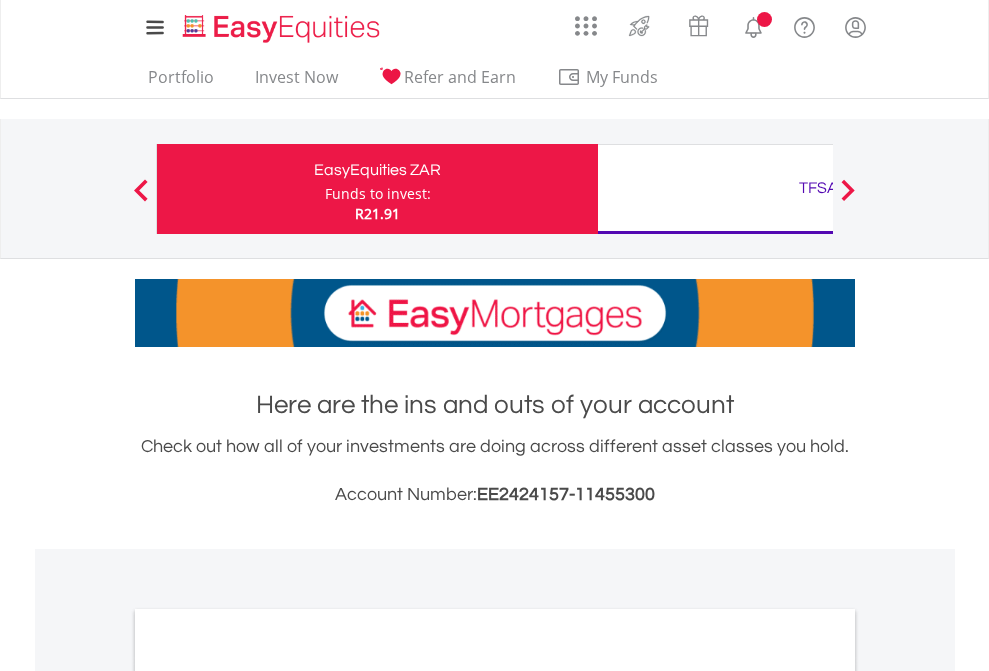 scroll, scrollTop: 0, scrollLeft: 0, axis: both 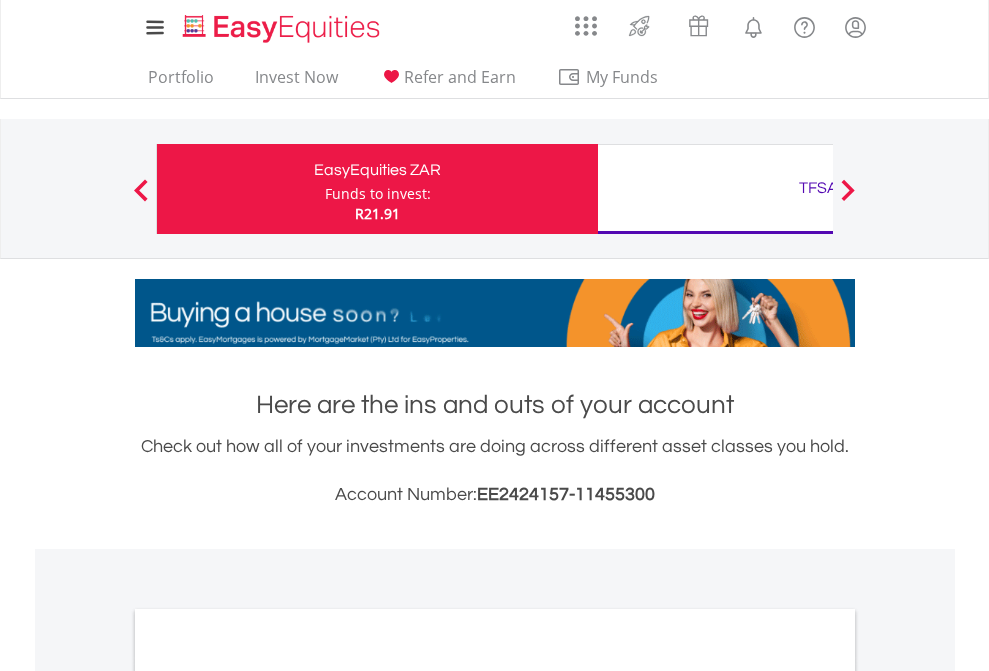 click on "Funds to invest:" at bounding box center (378, 194) 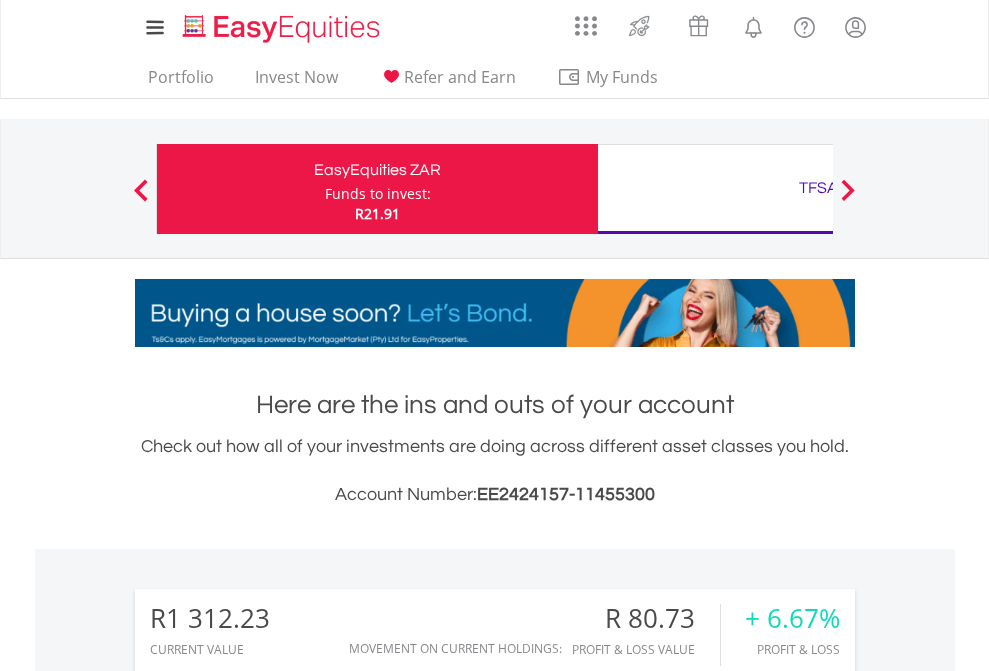 scroll, scrollTop: 999808, scrollLeft: 999687, axis: both 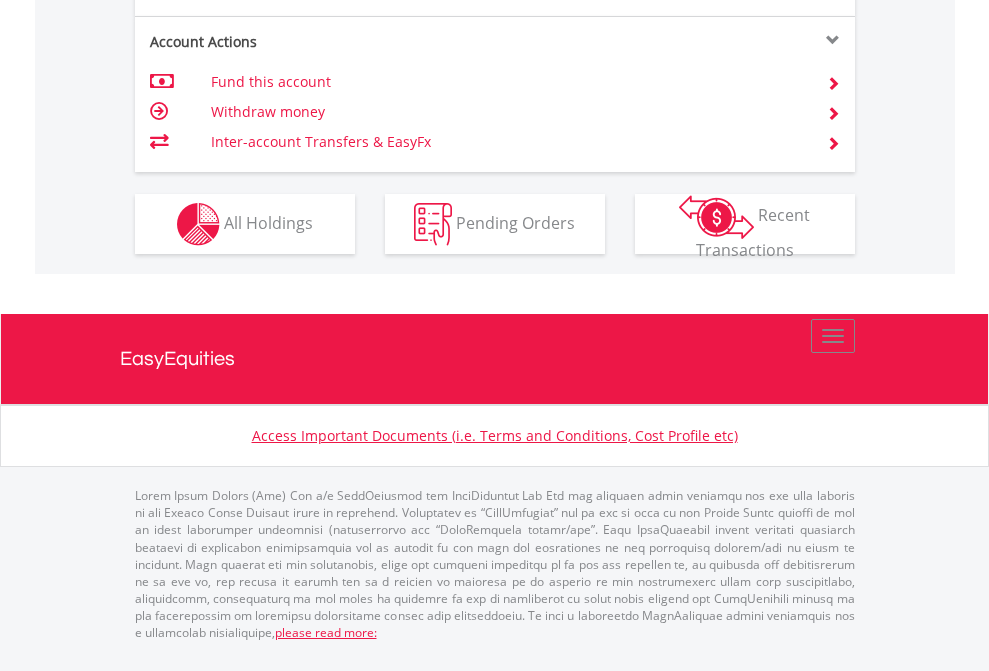 click on "Investment types" at bounding box center [706, -337] 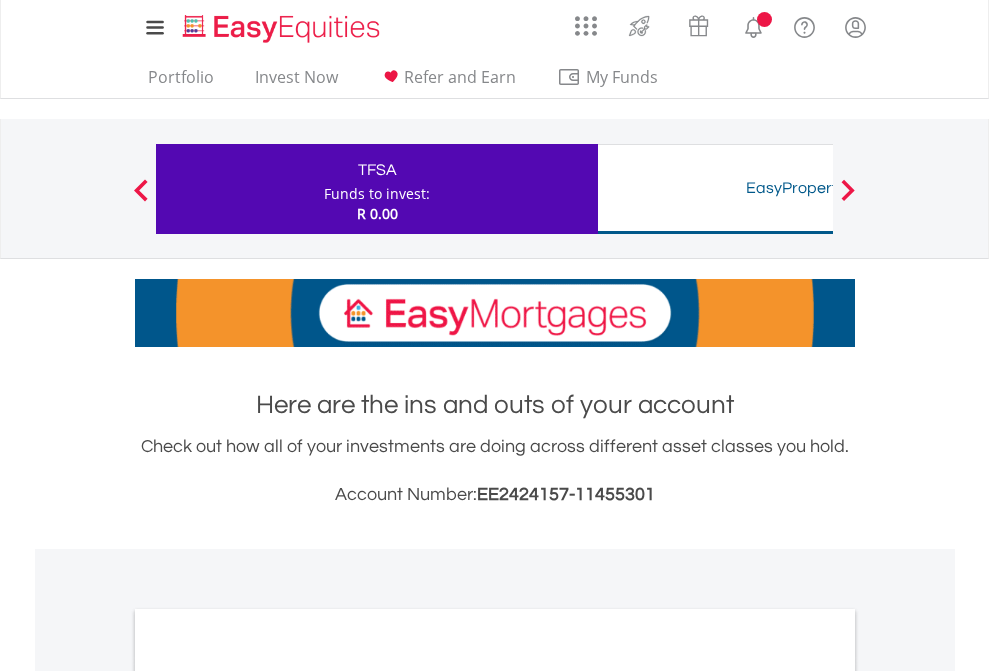 scroll, scrollTop: 0, scrollLeft: 0, axis: both 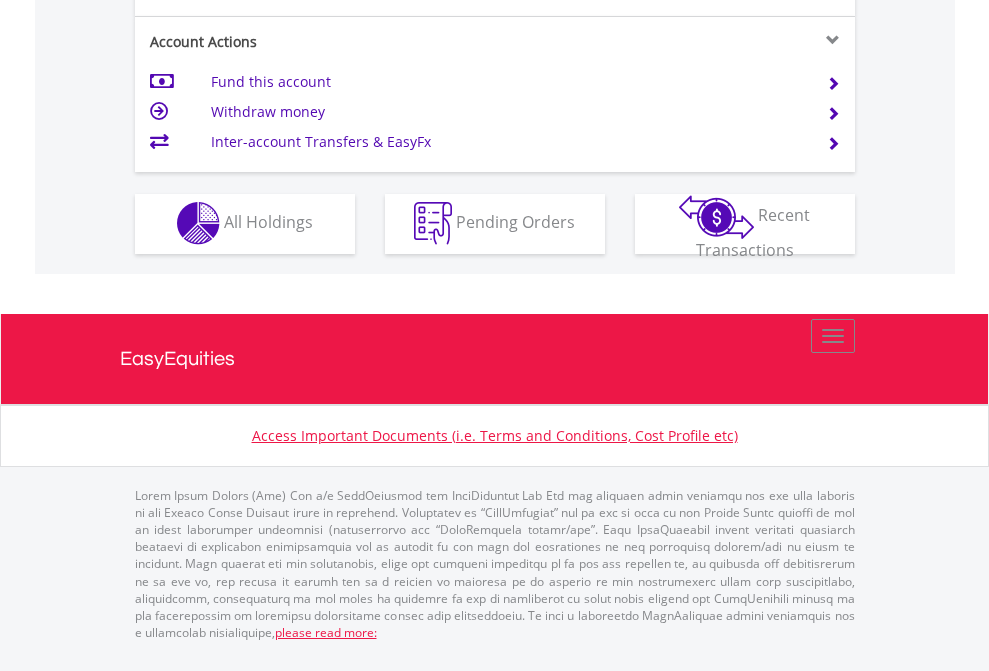 click on "Investment types" at bounding box center [706, -353] 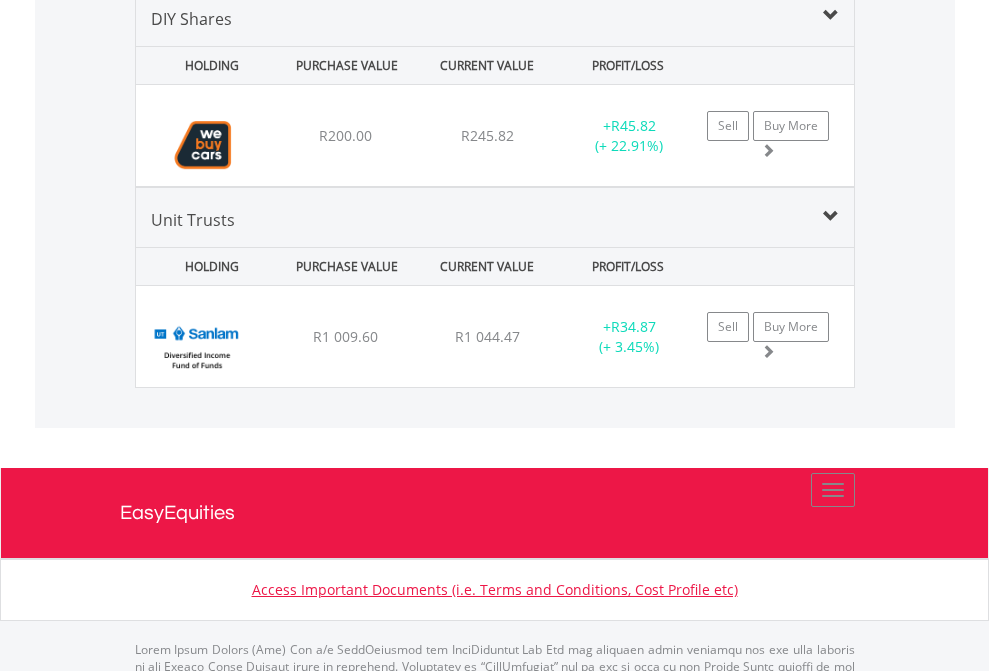 scroll, scrollTop: 1933, scrollLeft: 0, axis: vertical 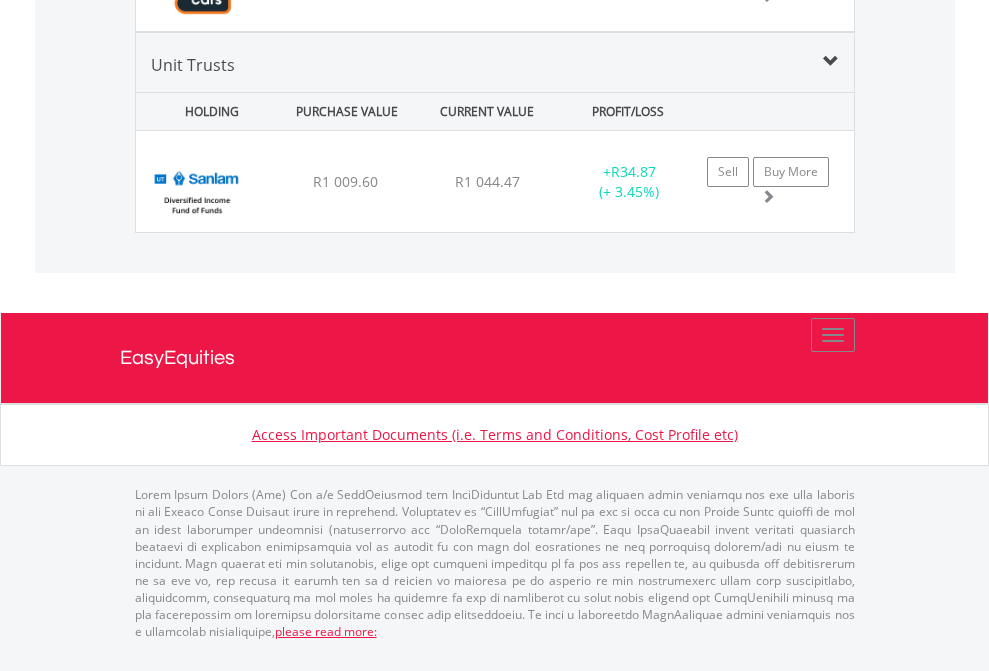 click on "TFSA" at bounding box center (818, -1169) 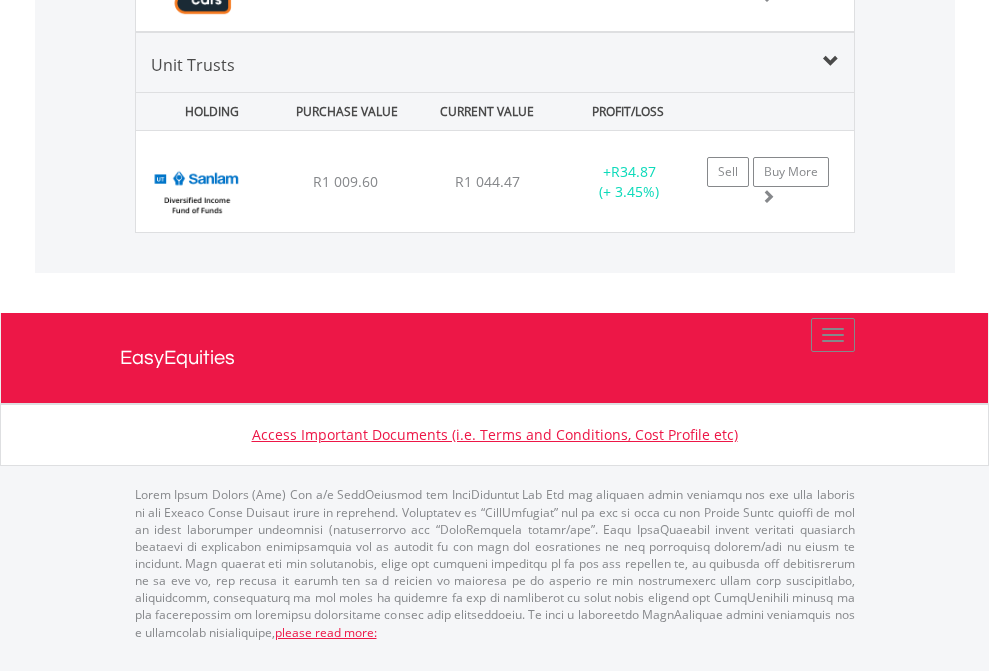 scroll, scrollTop: 144, scrollLeft: 0, axis: vertical 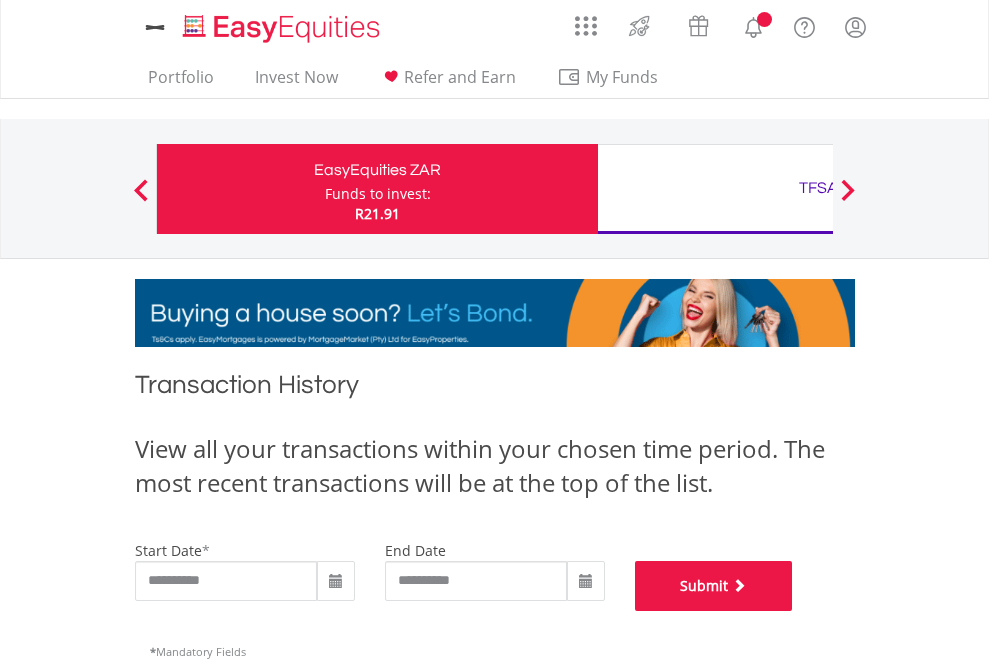 click on "Submit" at bounding box center [714, 586] 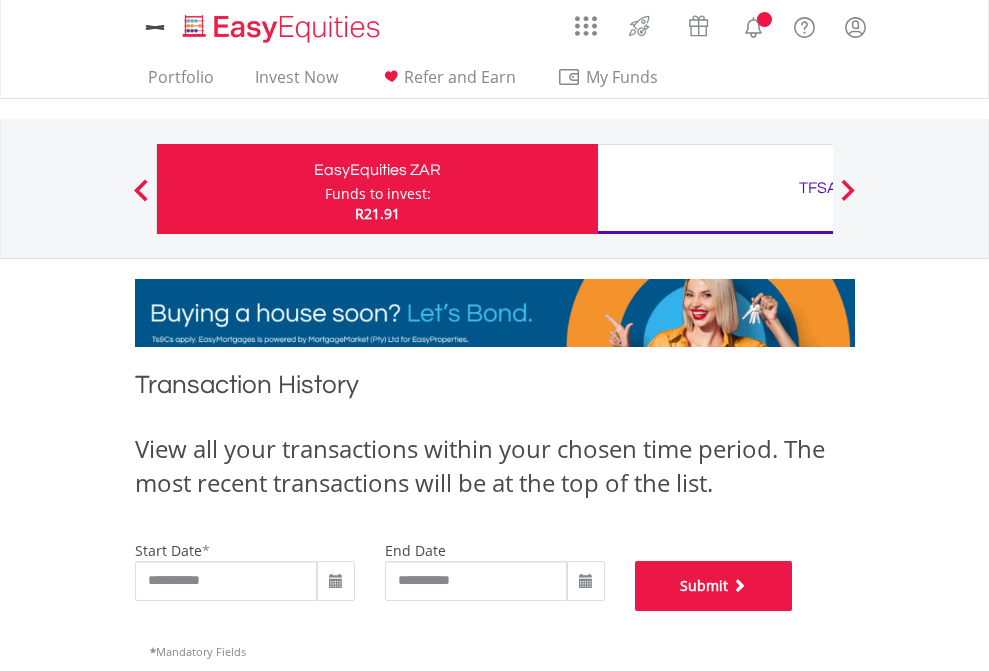scroll, scrollTop: 811, scrollLeft: 0, axis: vertical 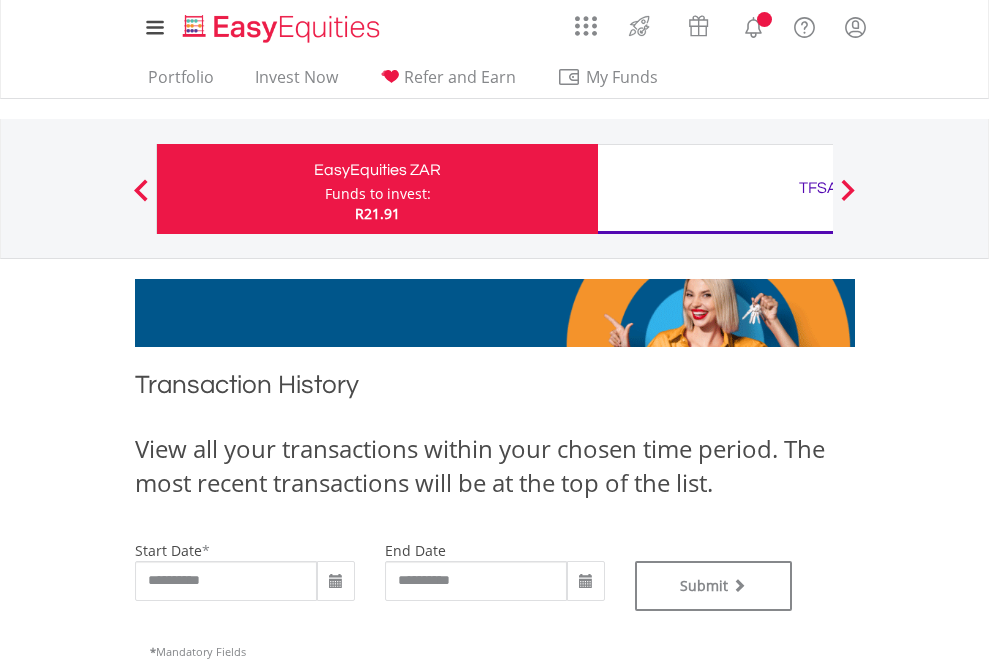 click on "TFSA" at bounding box center [818, 188] 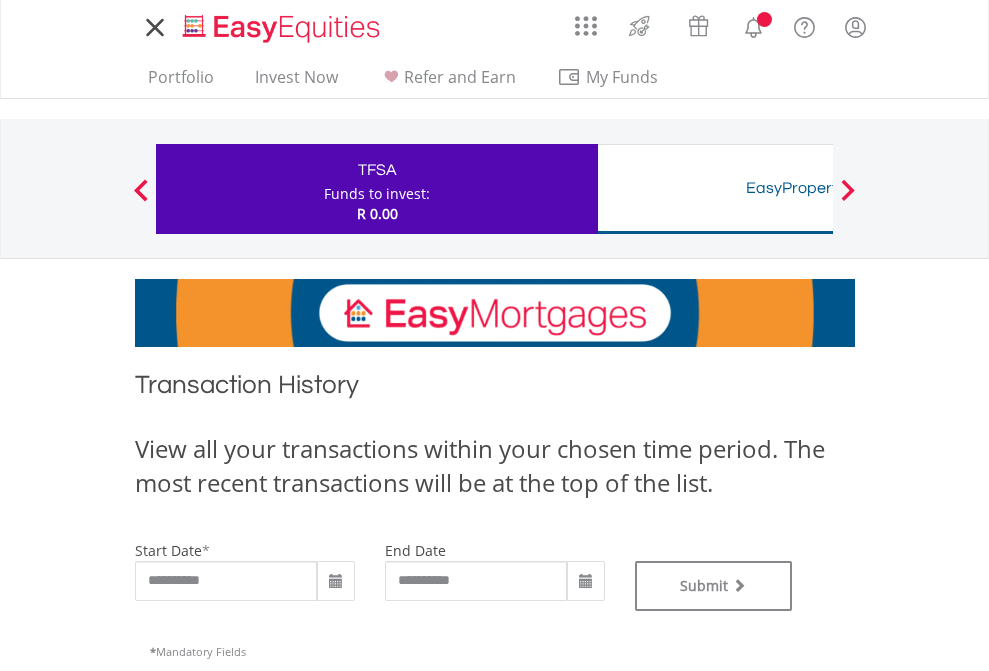 scroll, scrollTop: 0, scrollLeft: 0, axis: both 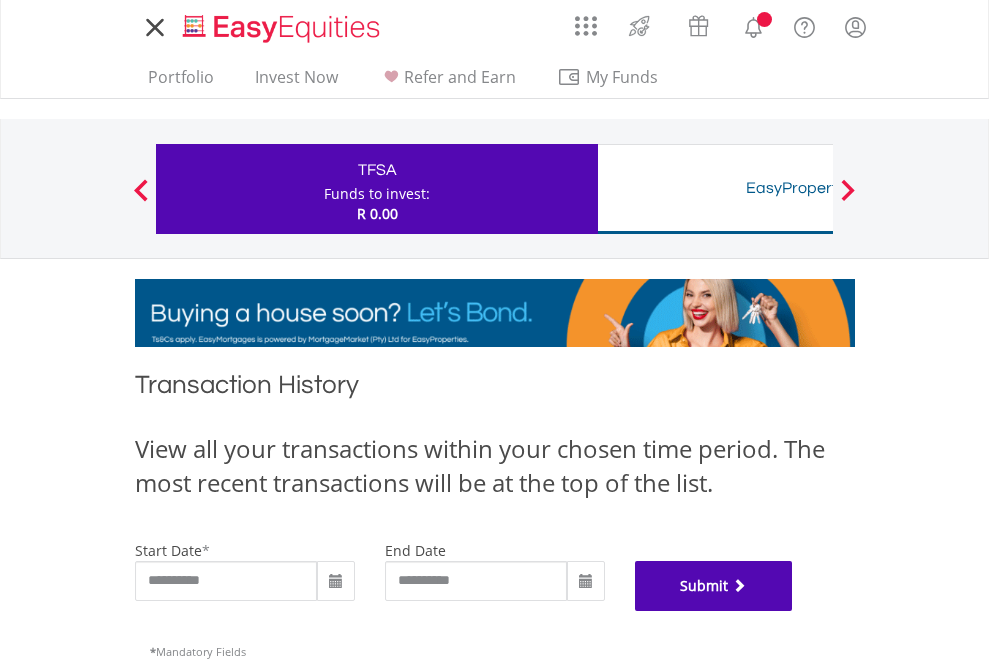 click on "Submit" at bounding box center (714, 586) 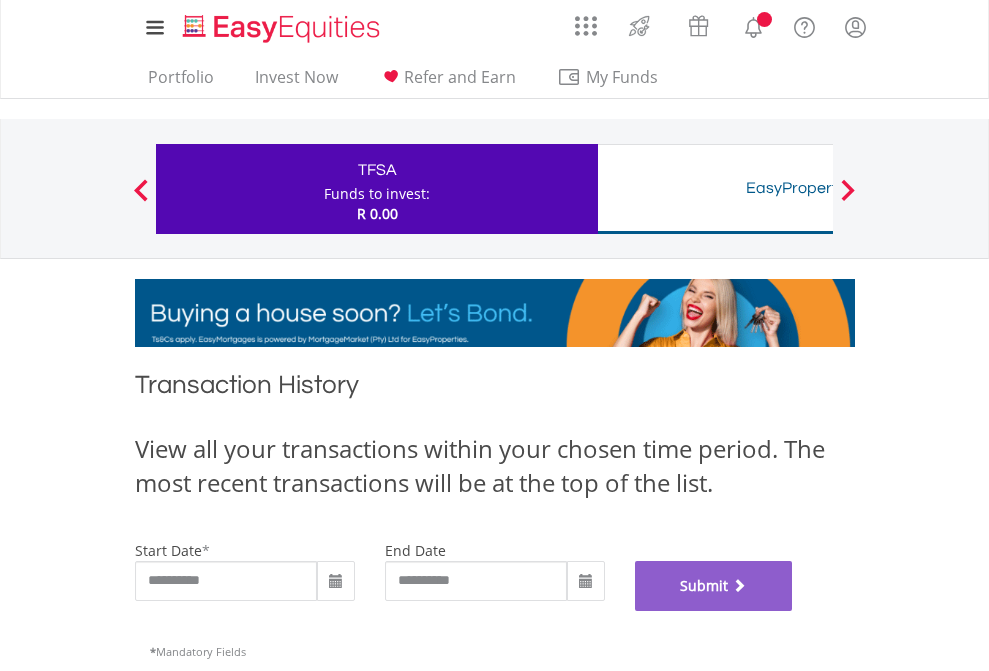 scroll, scrollTop: 811, scrollLeft: 0, axis: vertical 